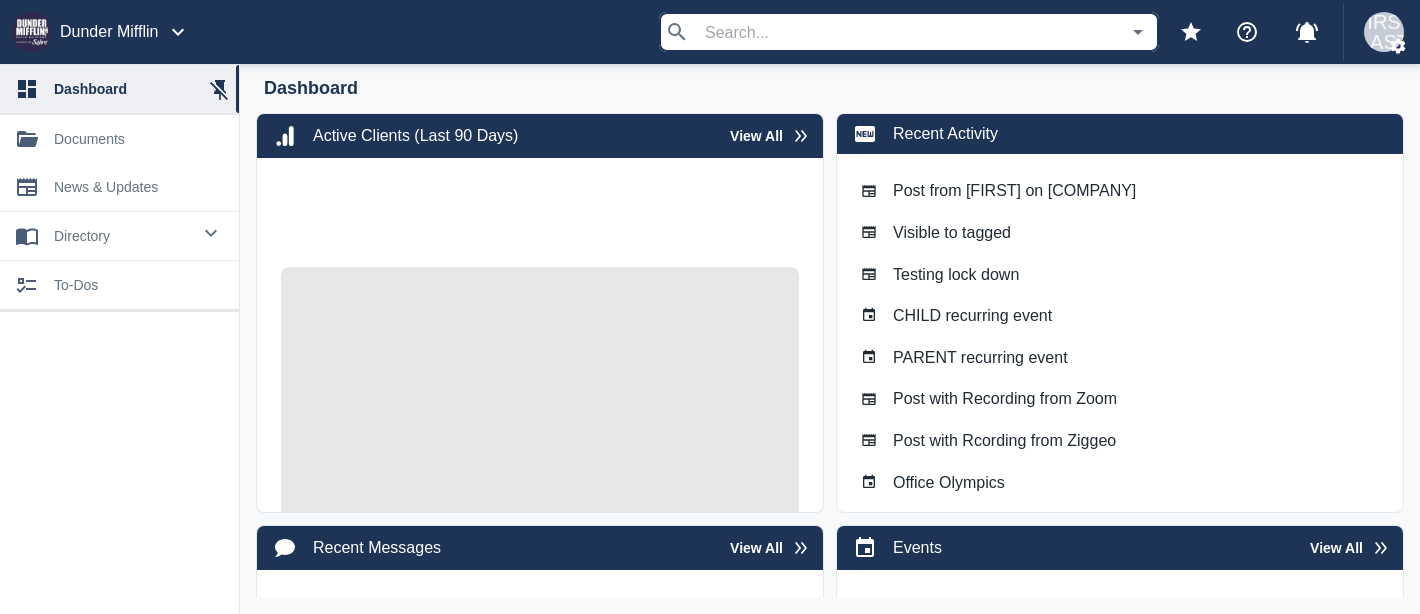 scroll, scrollTop: 0, scrollLeft: 0, axis: both 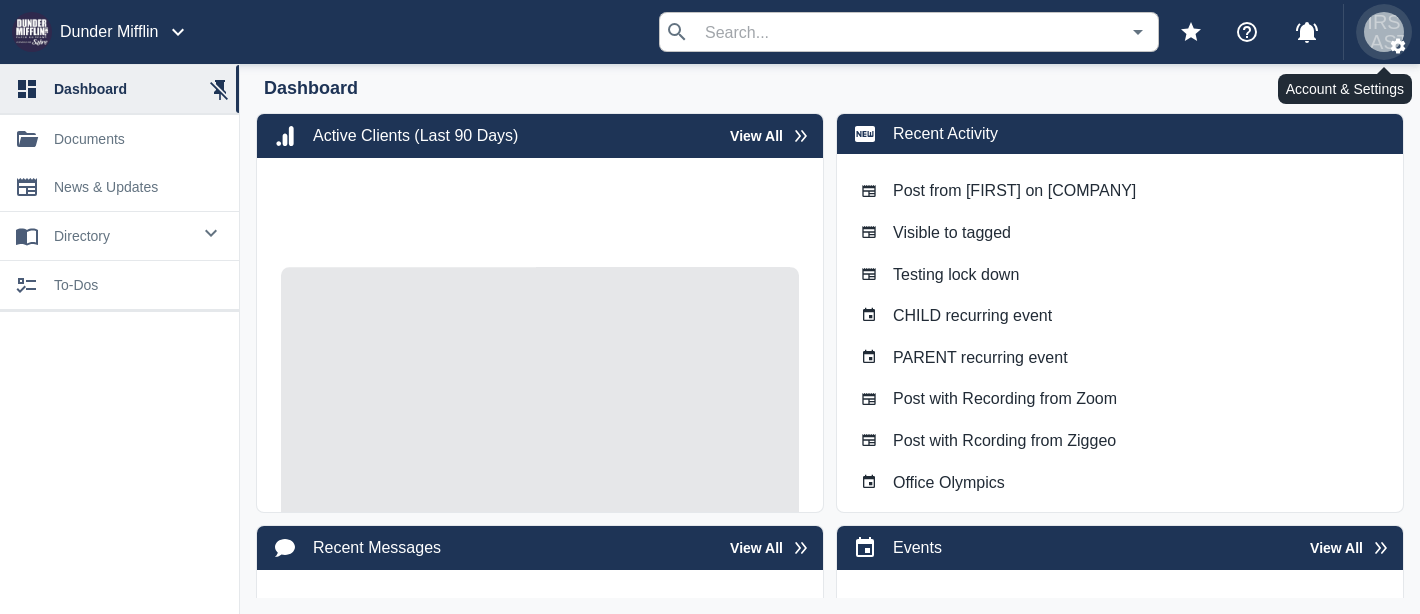 click on "[FIRST] [LAST]" at bounding box center [1384, 32] 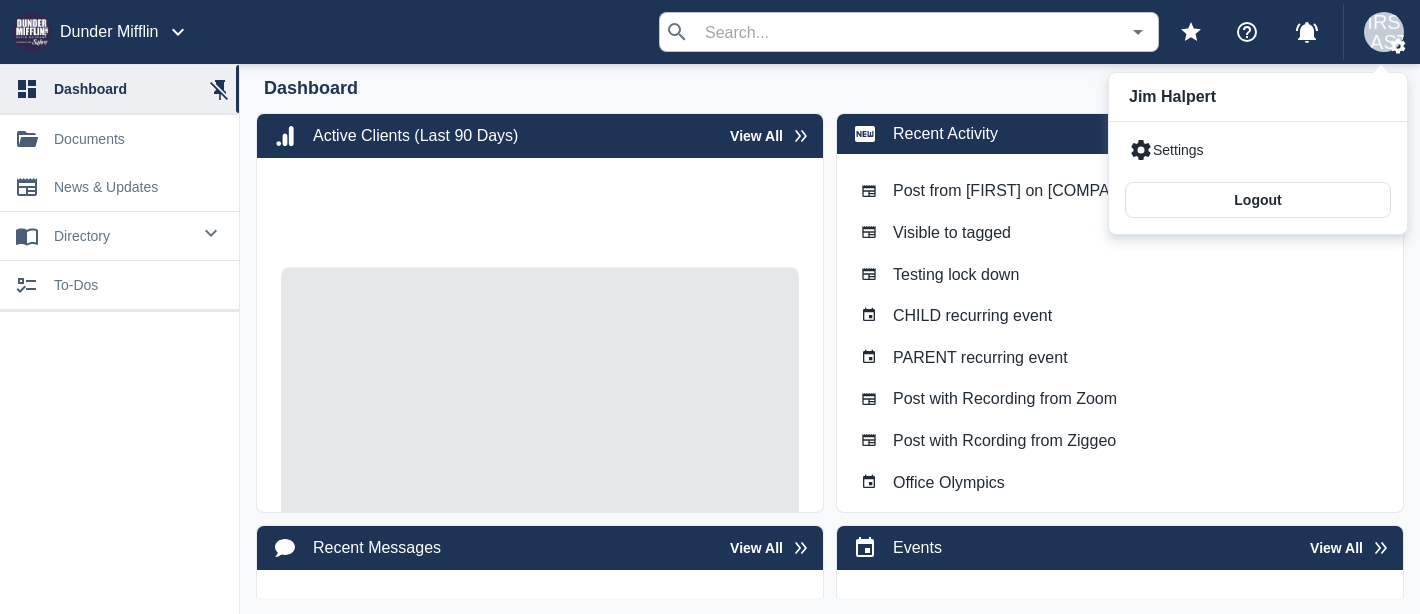 click on "Settings" at bounding box center (1258, 150) 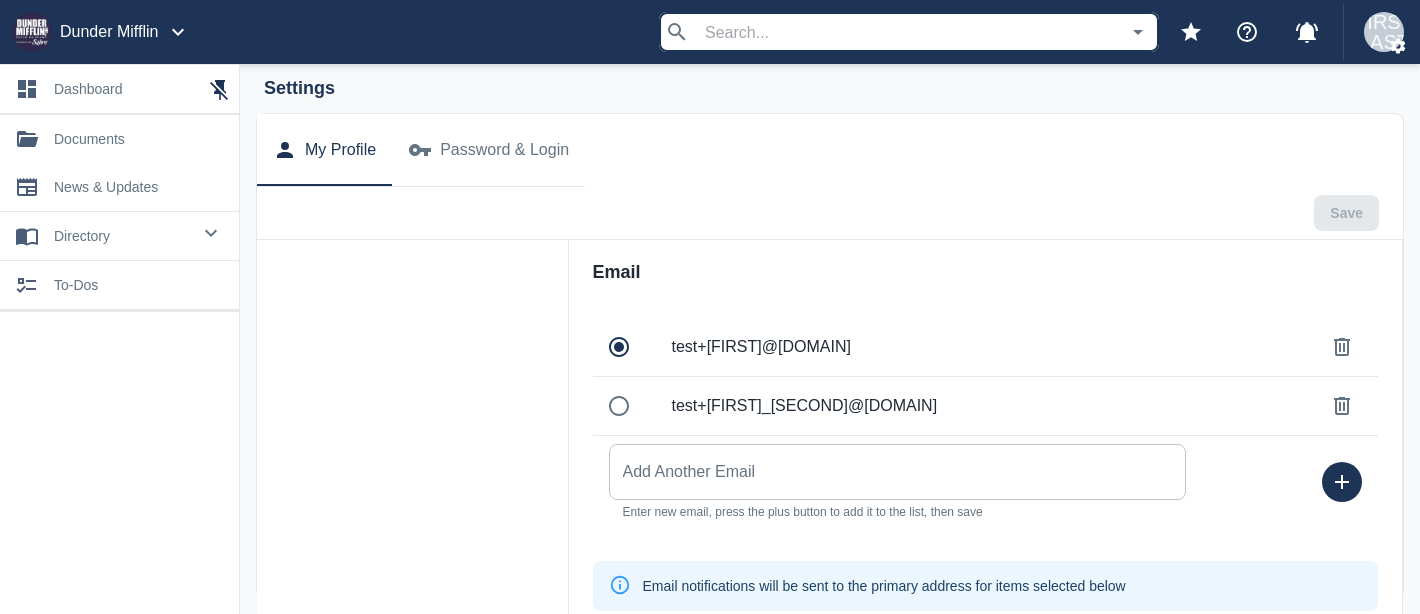scroll, scrollTop: 514, scrollLeft: 0, axis: vertical 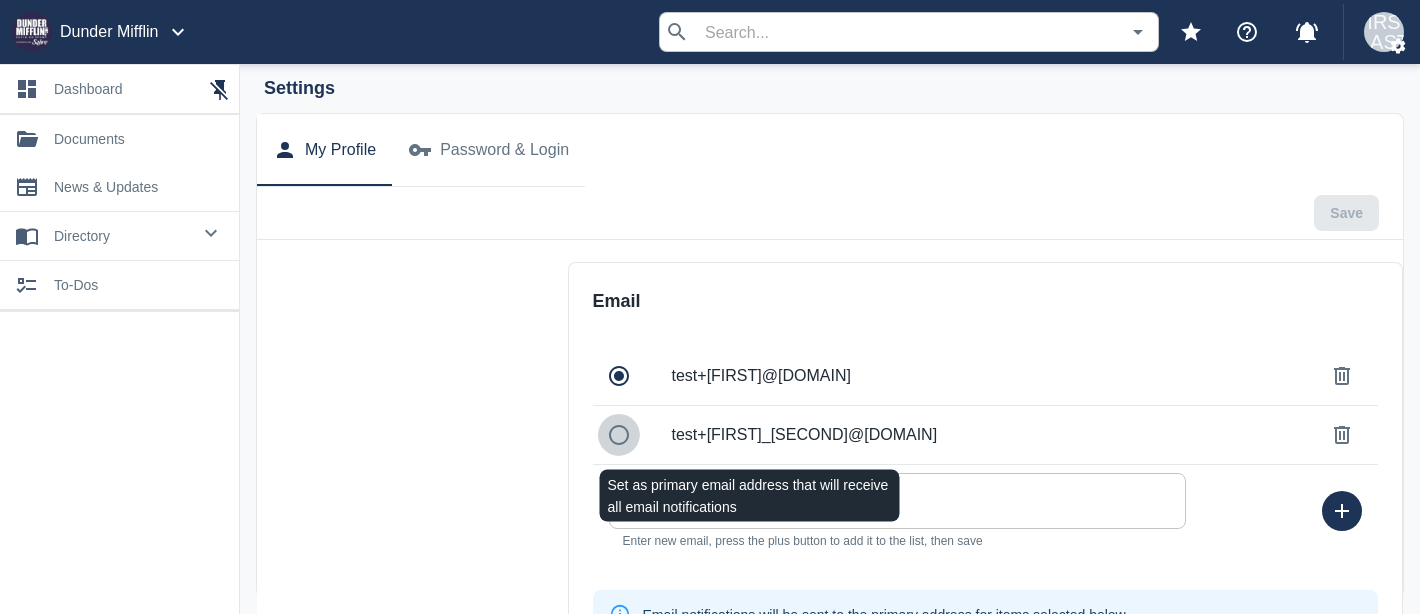 click at bounding box center [619, 435] 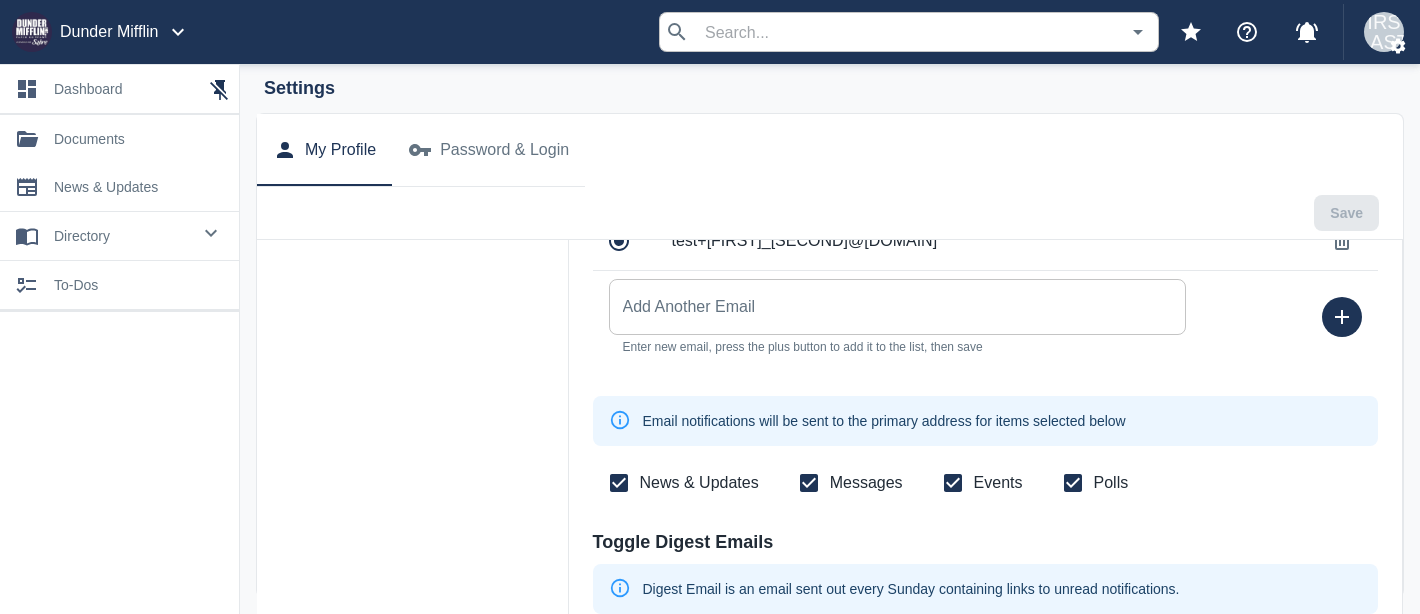 scroll, scrollTop: 699, scrollLeft: 0, axis: vertical 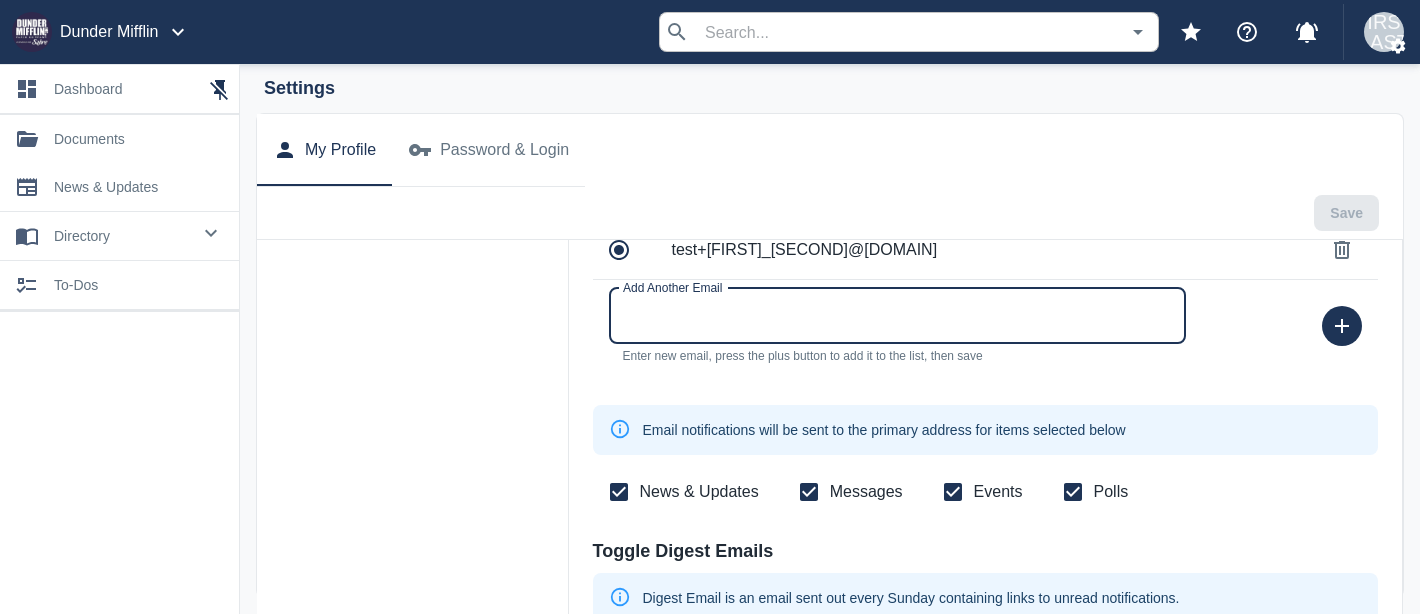 click on "Add Another Email" at bounding box center (897, 316) 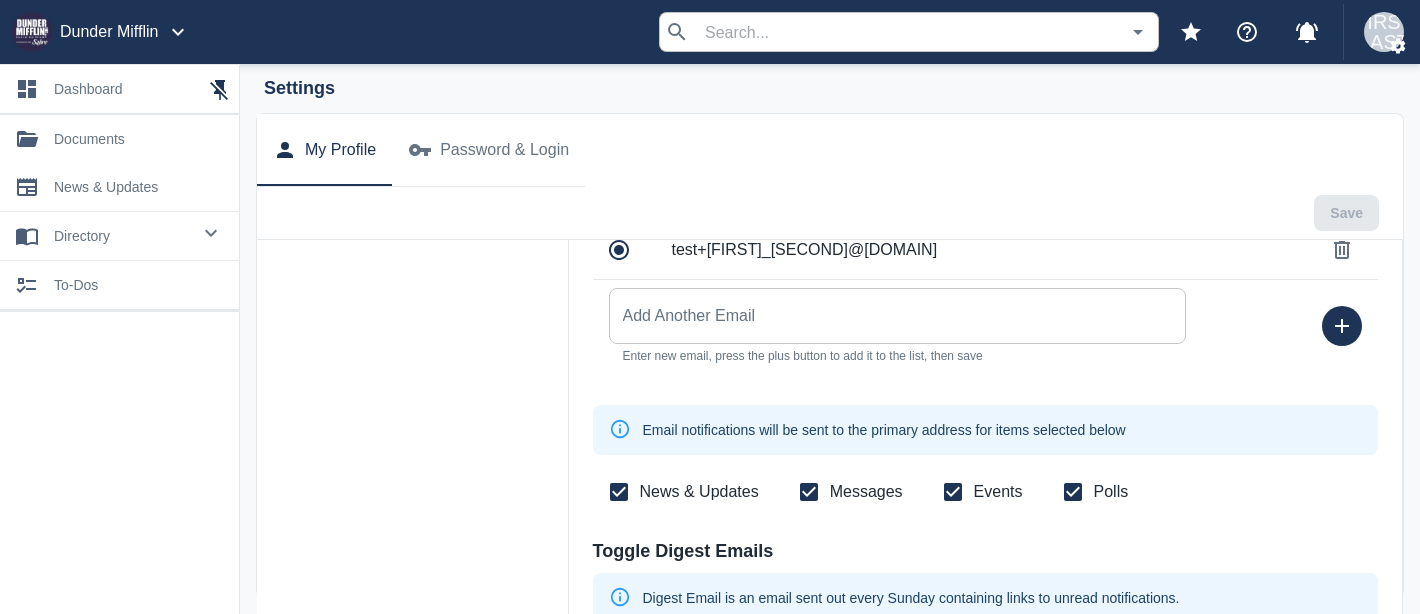 click on "Add Another Email Add Another Email Enter new email, press the plus button to add it to the list, then save" at bounding box center (986, 326) 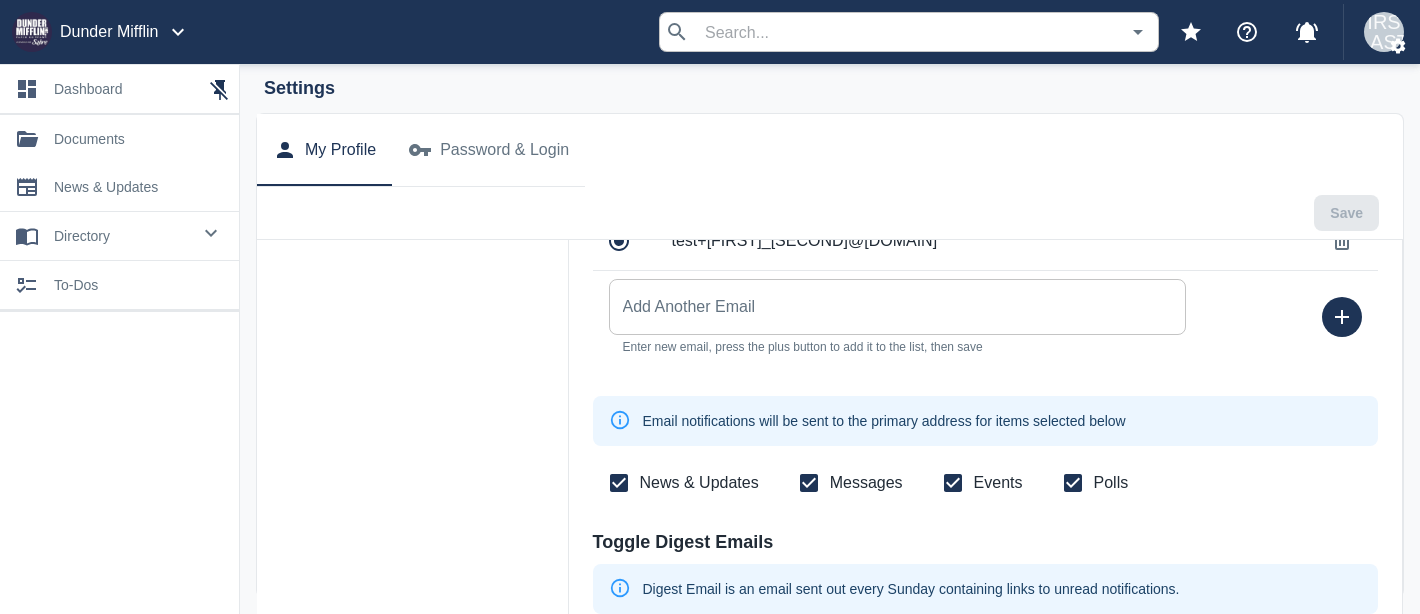 scroll, scrollTop: 715, scrollLeft: 0, axis: vertical 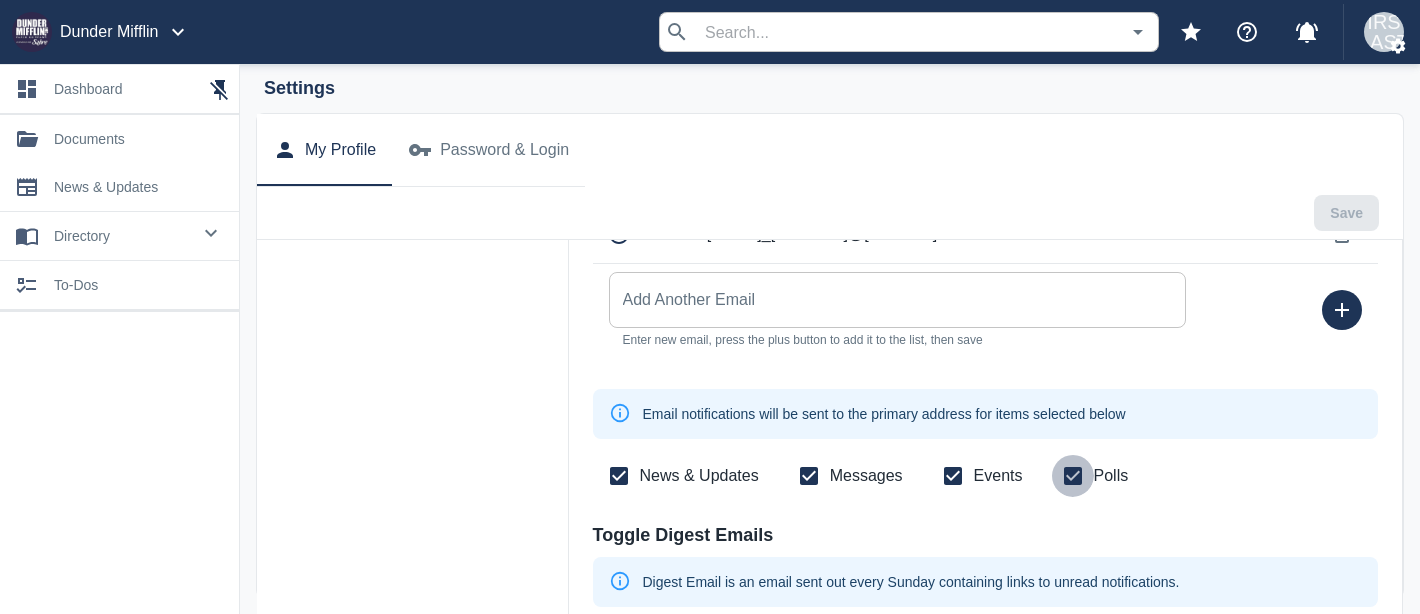 click on "Polls" at bounding box center [619, 476] 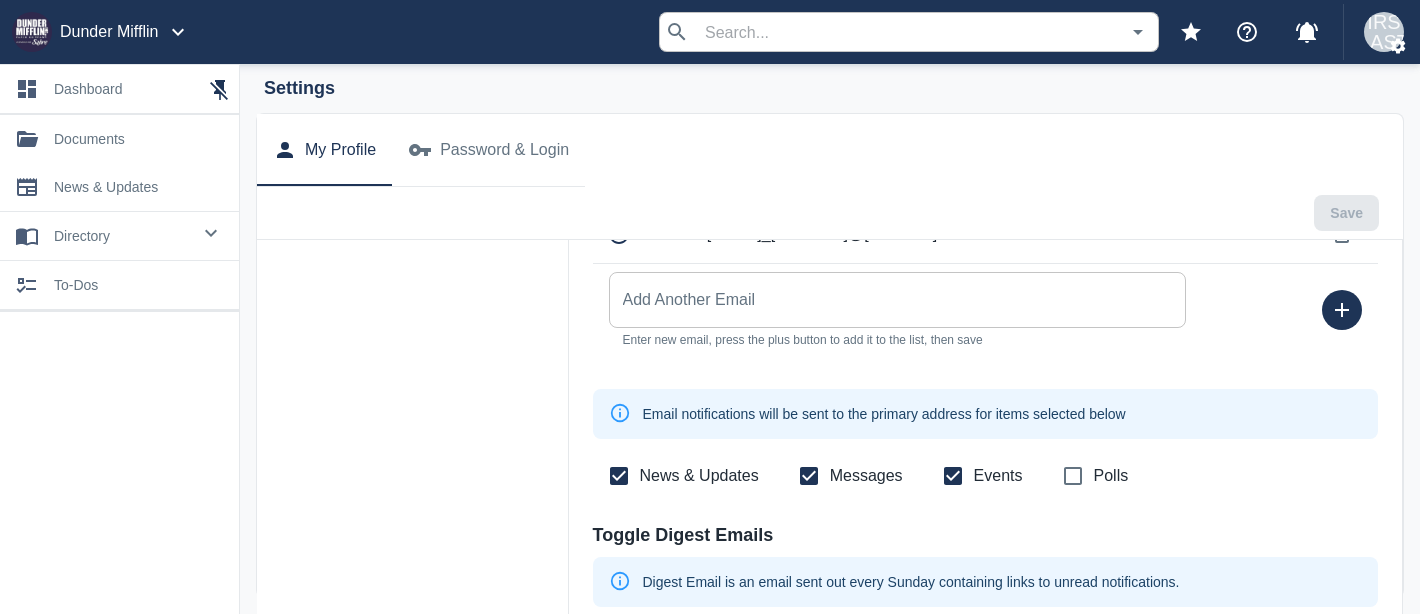 click on "Polls" at bounding box center (619, 476) 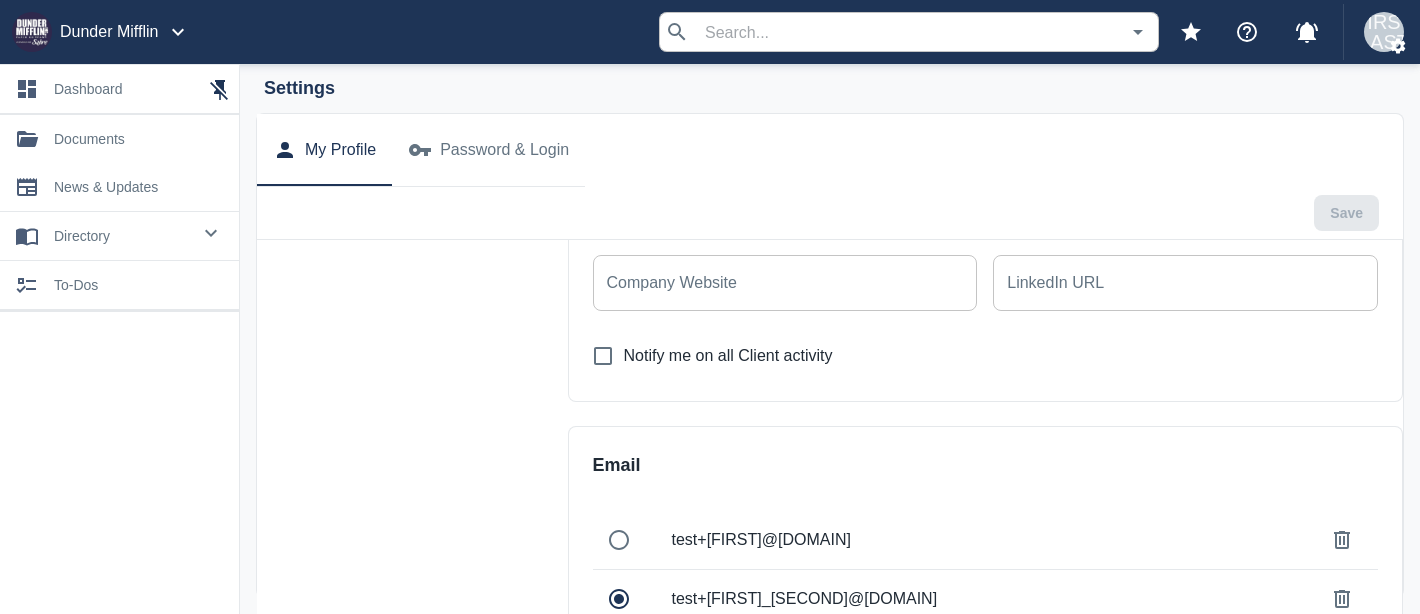 scroll, scrollTop: 354, scrollLeft: 0, axis: vertical 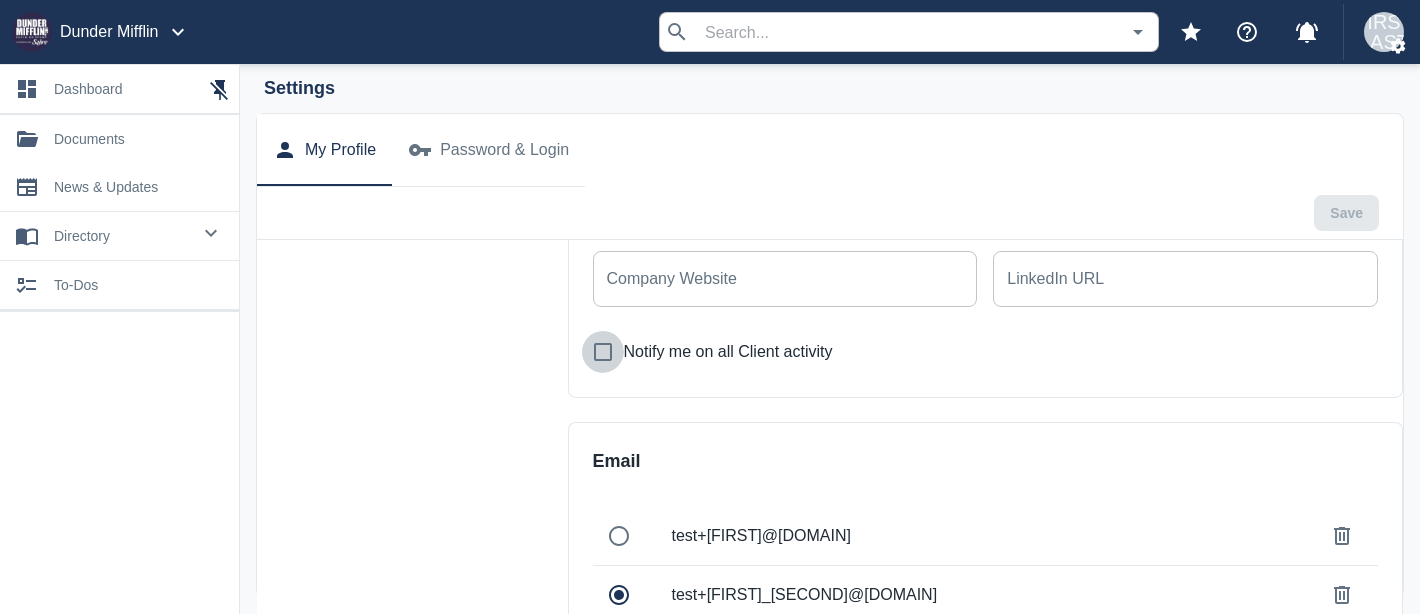 click on "Notify me on all Client activity" at bounding box center (603, 352) 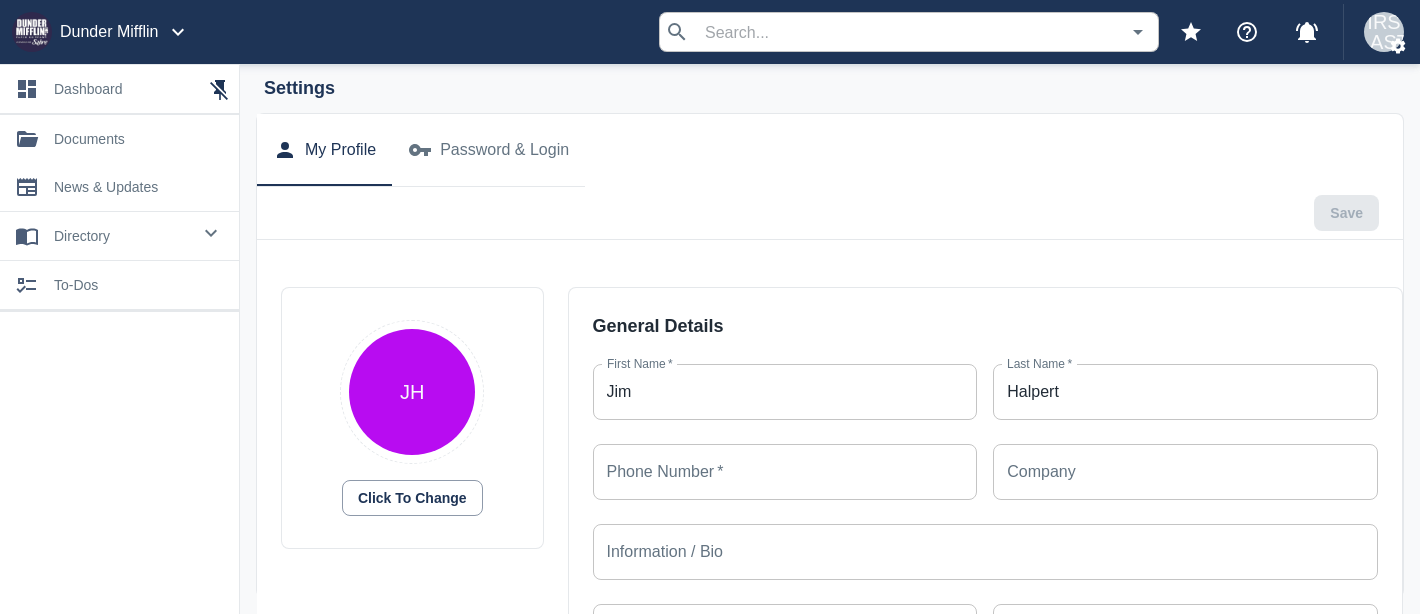 scroll, scrollTop: 0, scrollLeft: 0, axis: both 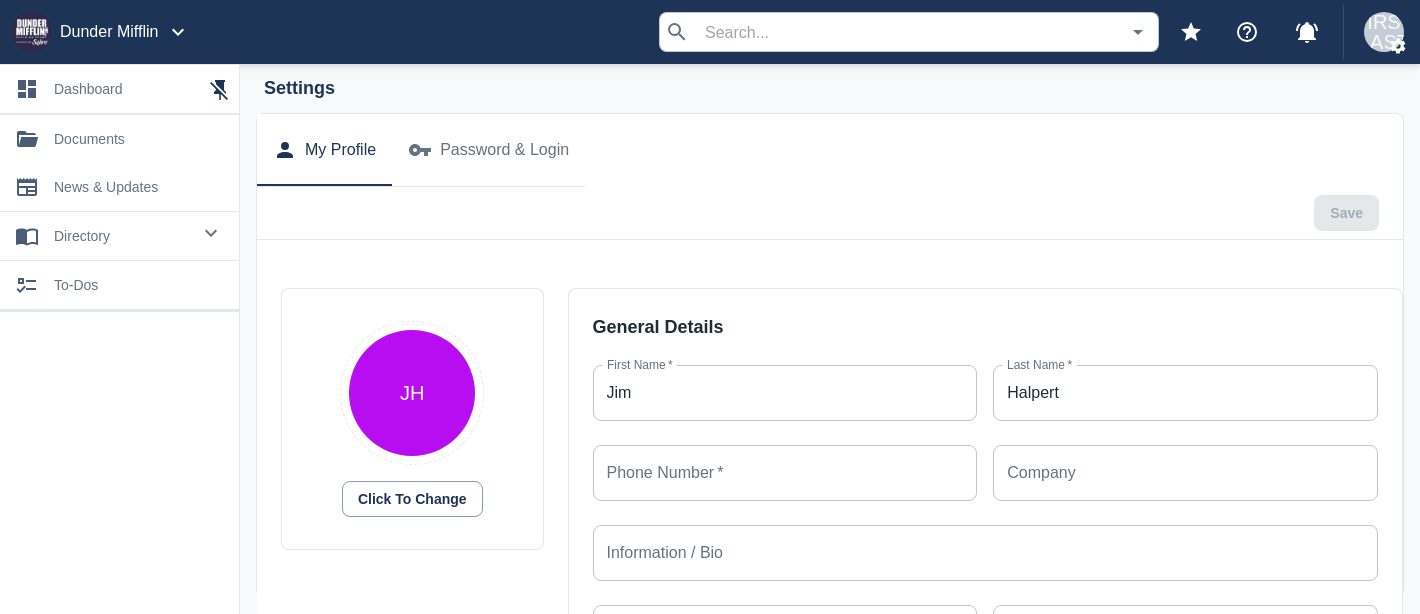 click on "Jim" at bounding box center [785, 393] 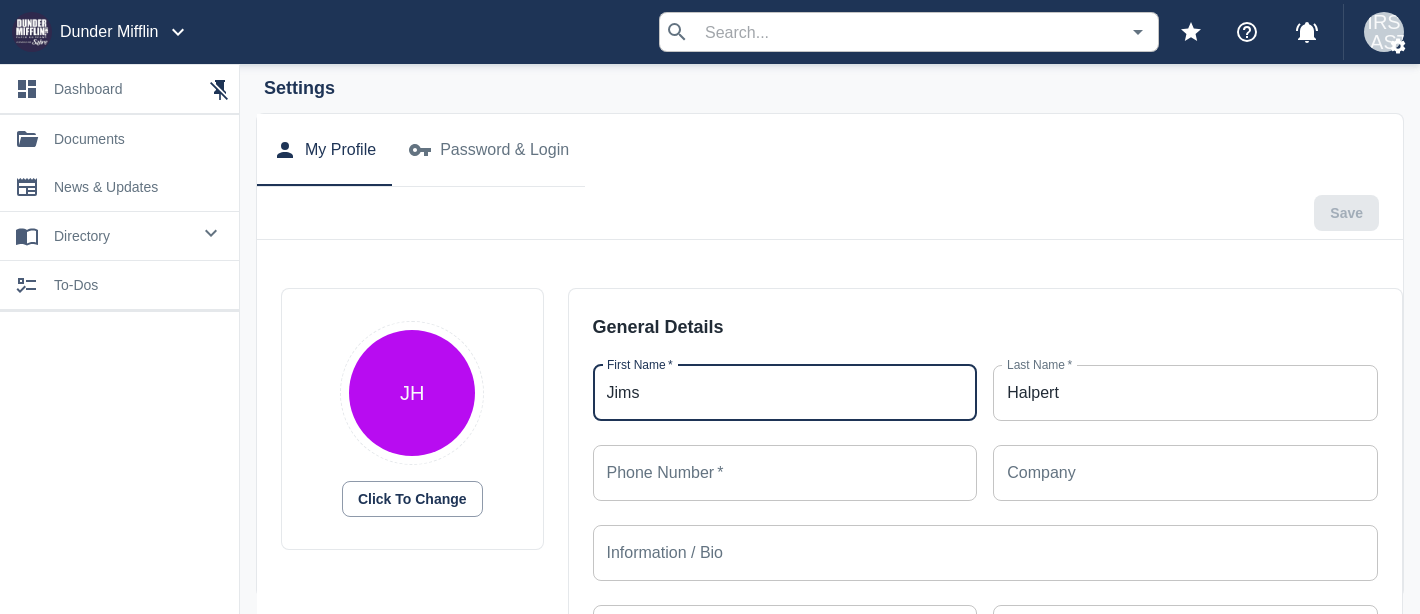 type on "Jimsd" 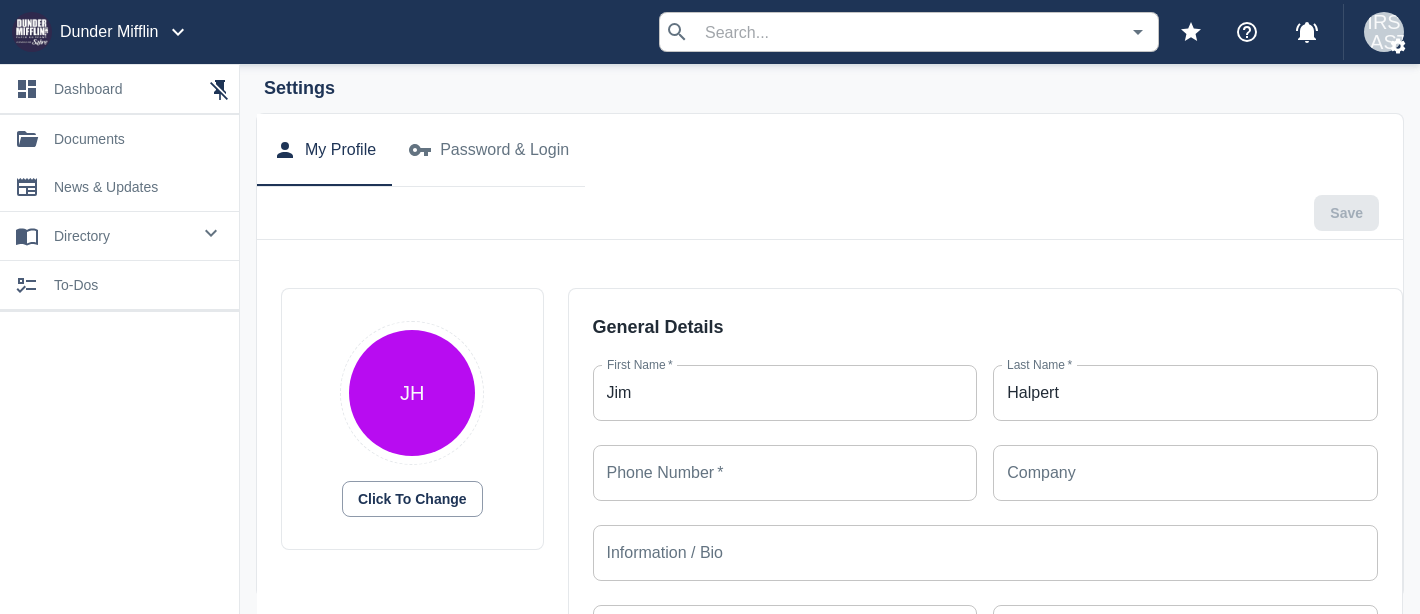 click on "My Profile Password & Login" at bounding box center (830, 150) 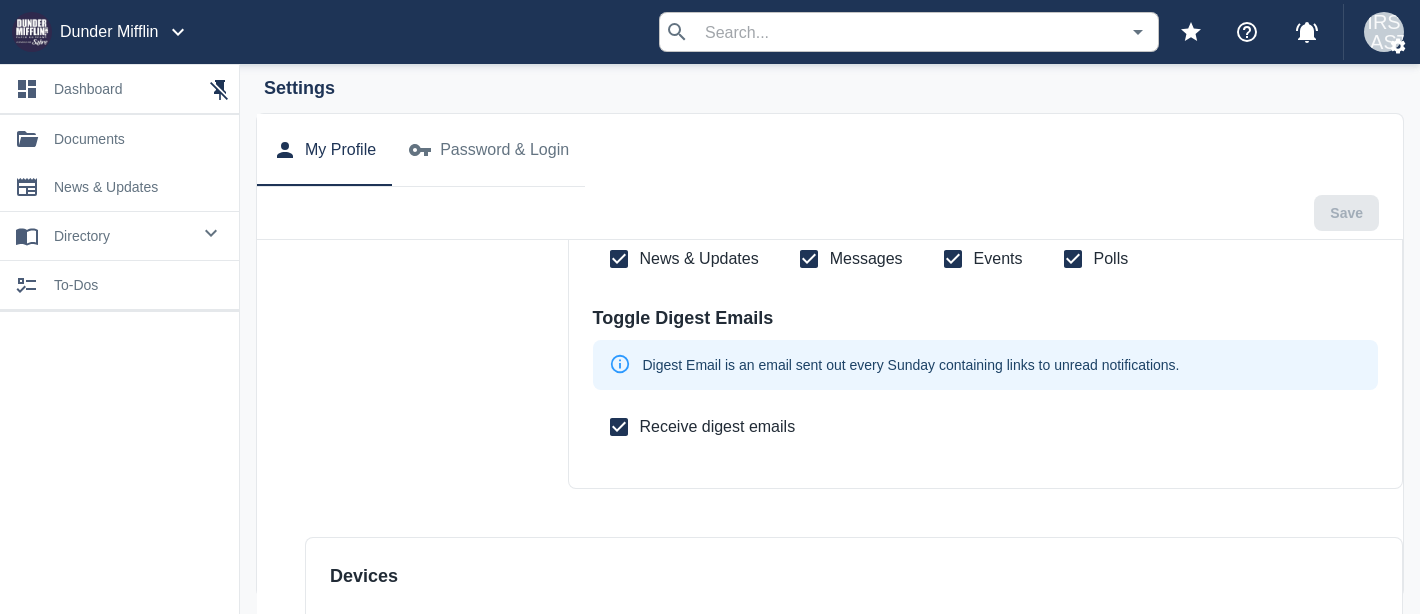 scroll, scrollTop: 901, scrollLeft: 0, axis: vertical 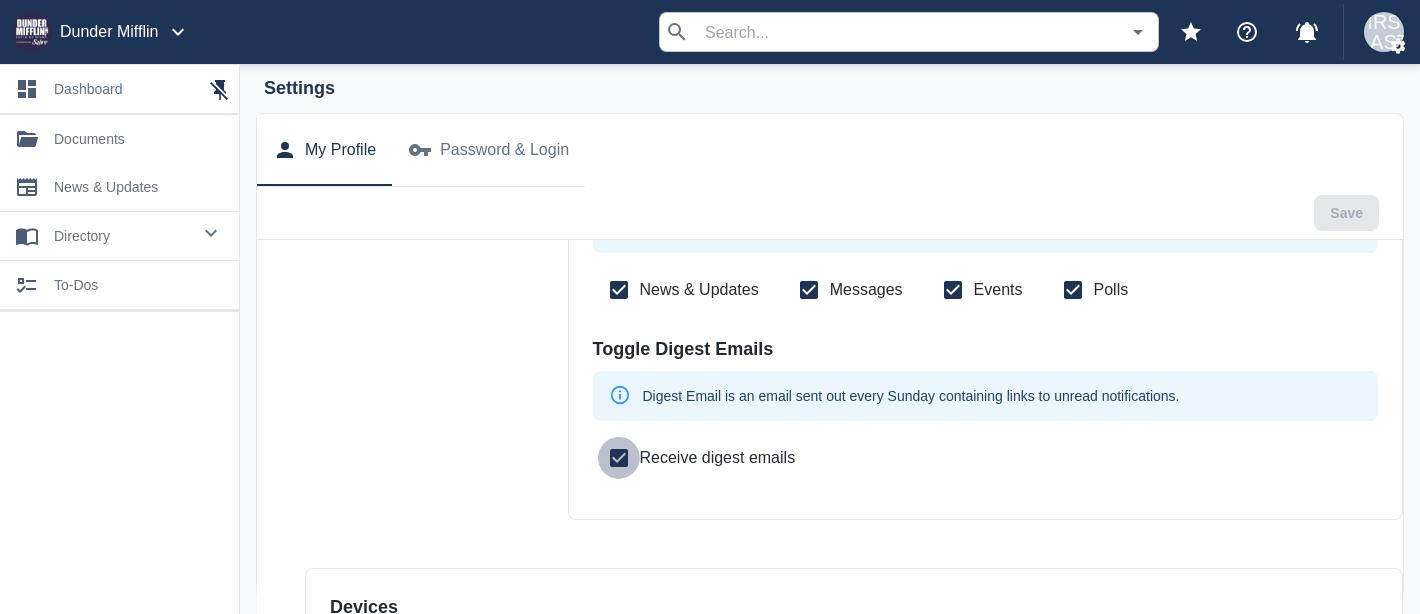 click on "Receive digest emails" at bounding box center (619, 458) 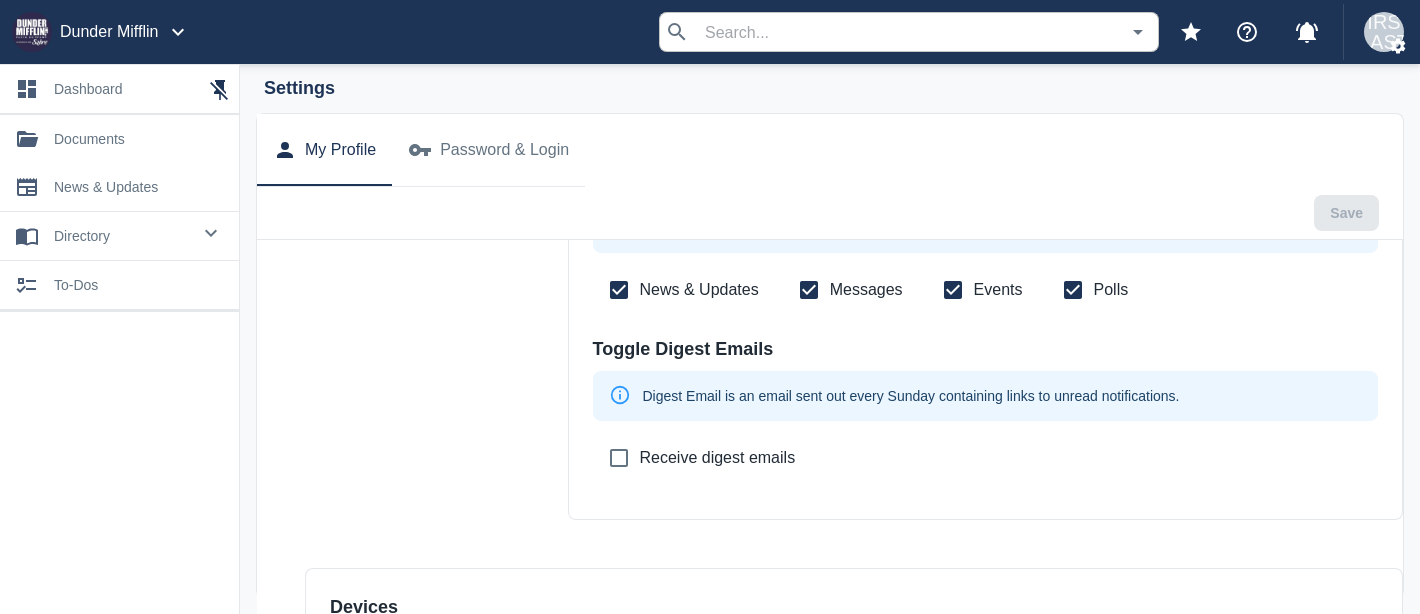click on "Receive digest emails" at bounding box center [619, 458] 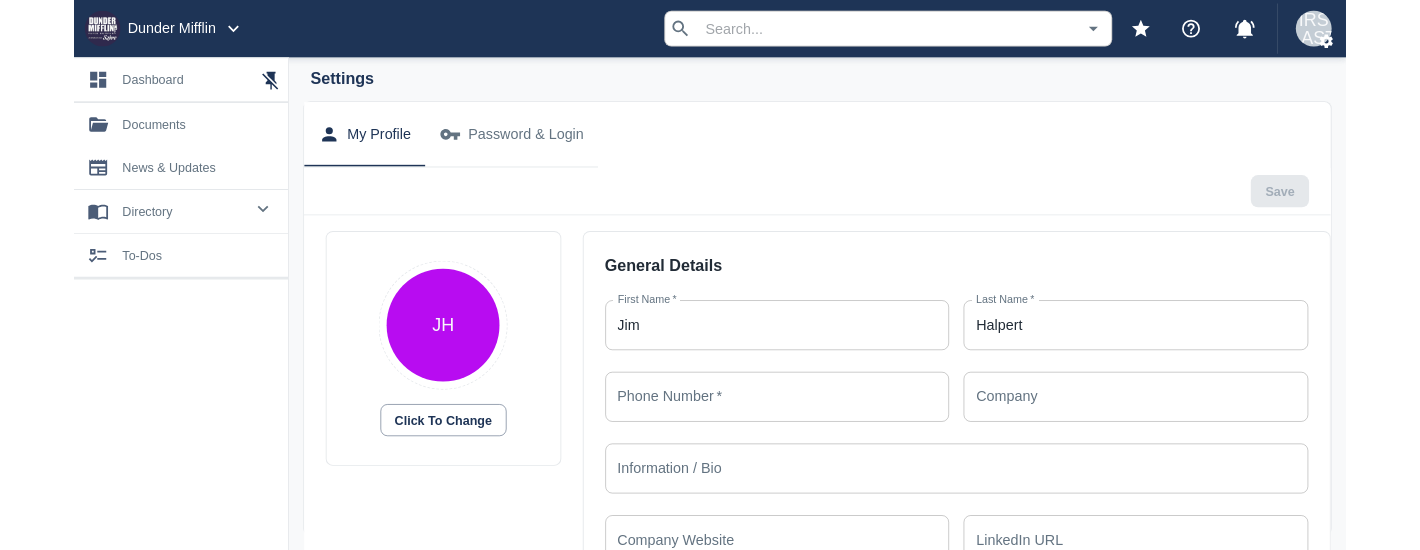 scroll, scrollTop: 31, scrollLeft: 0, axis: vertical 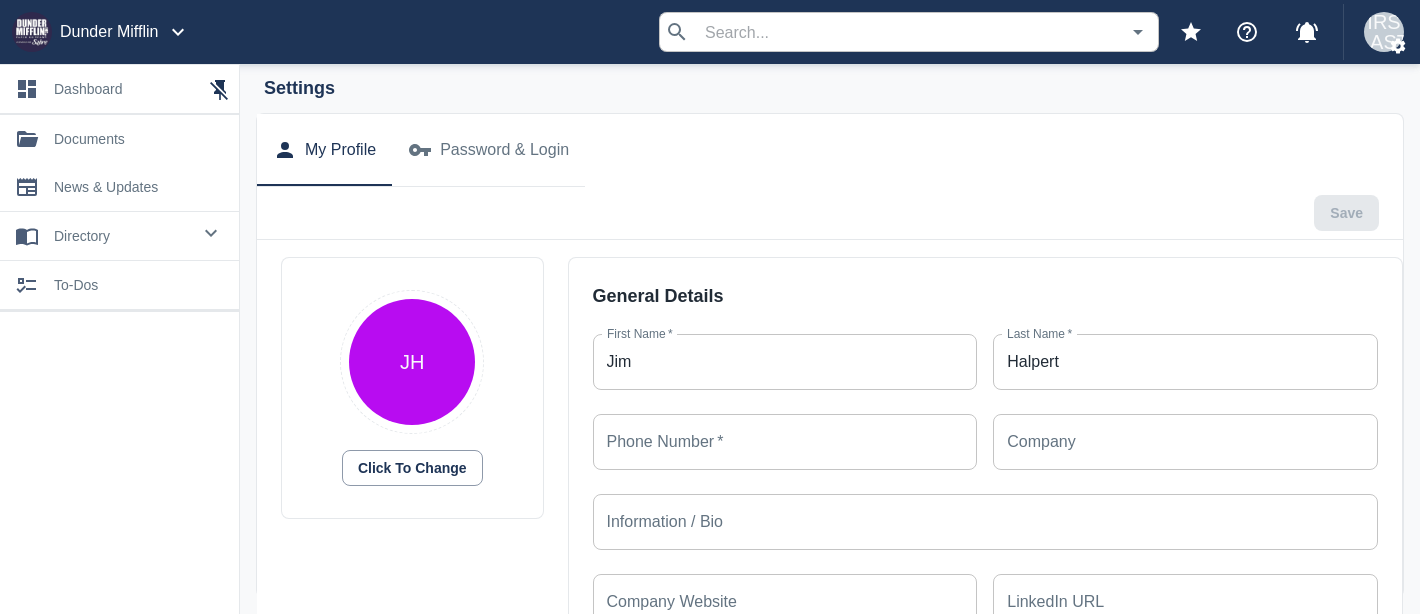 click on "Company" at bounding box center [1185, 442] 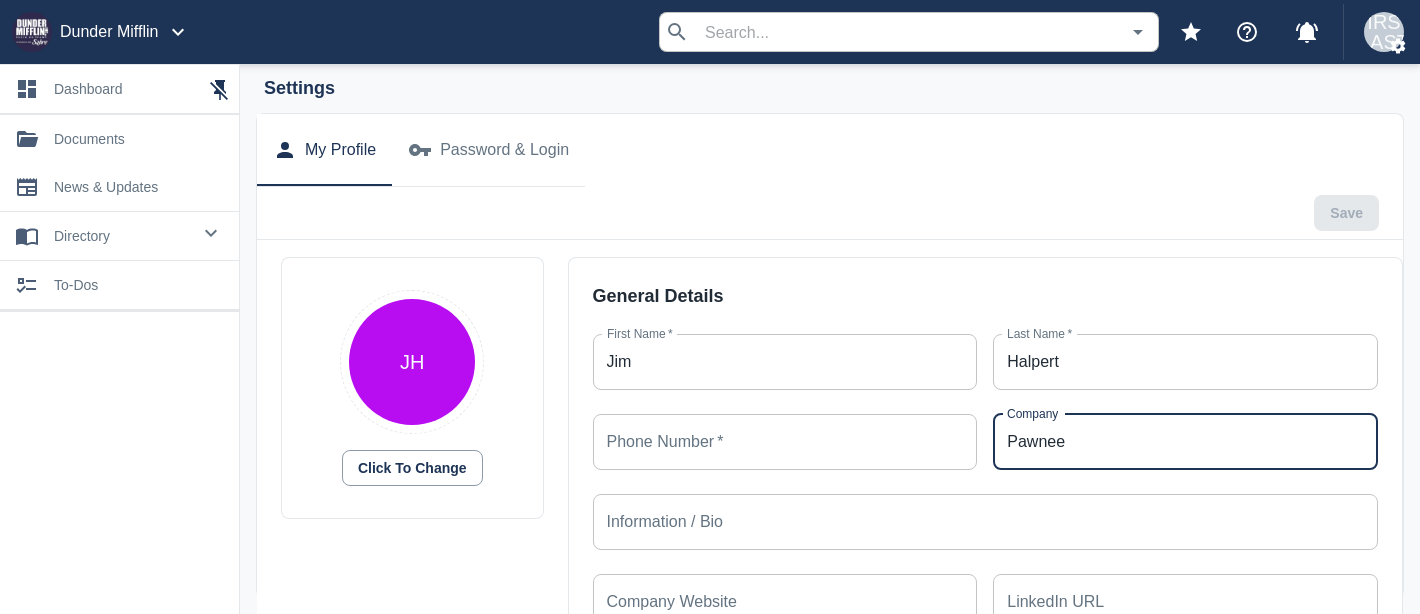 type on "Pawnee" 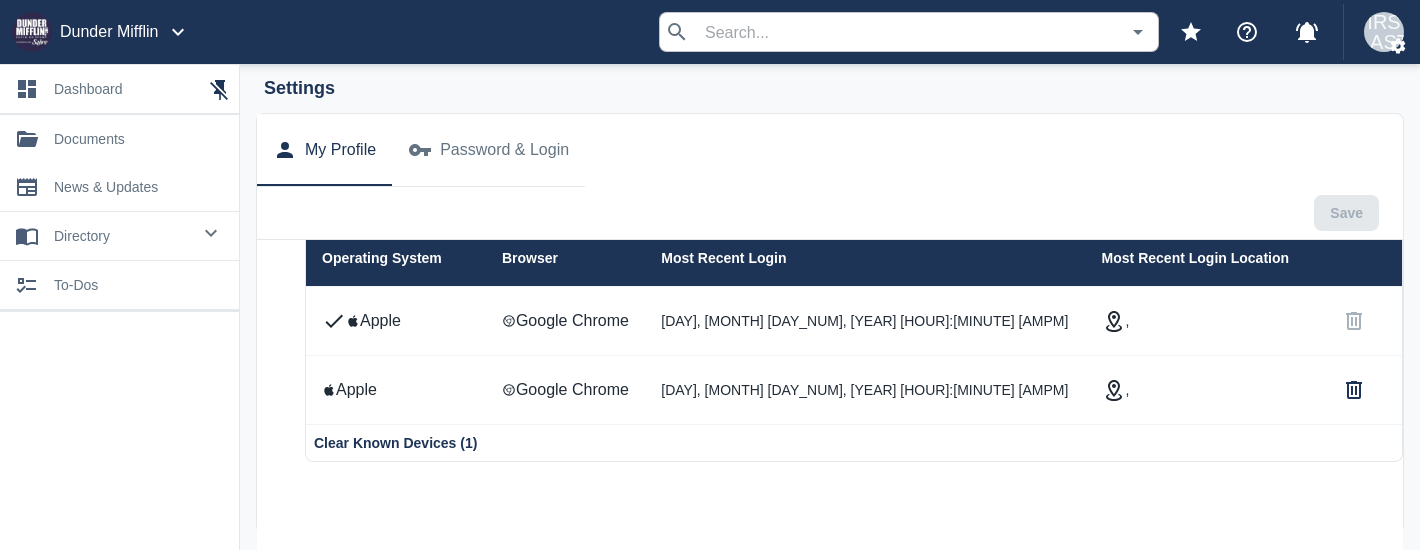 scroll, scrollTop: 0, scrollLeft: 0, axis: both 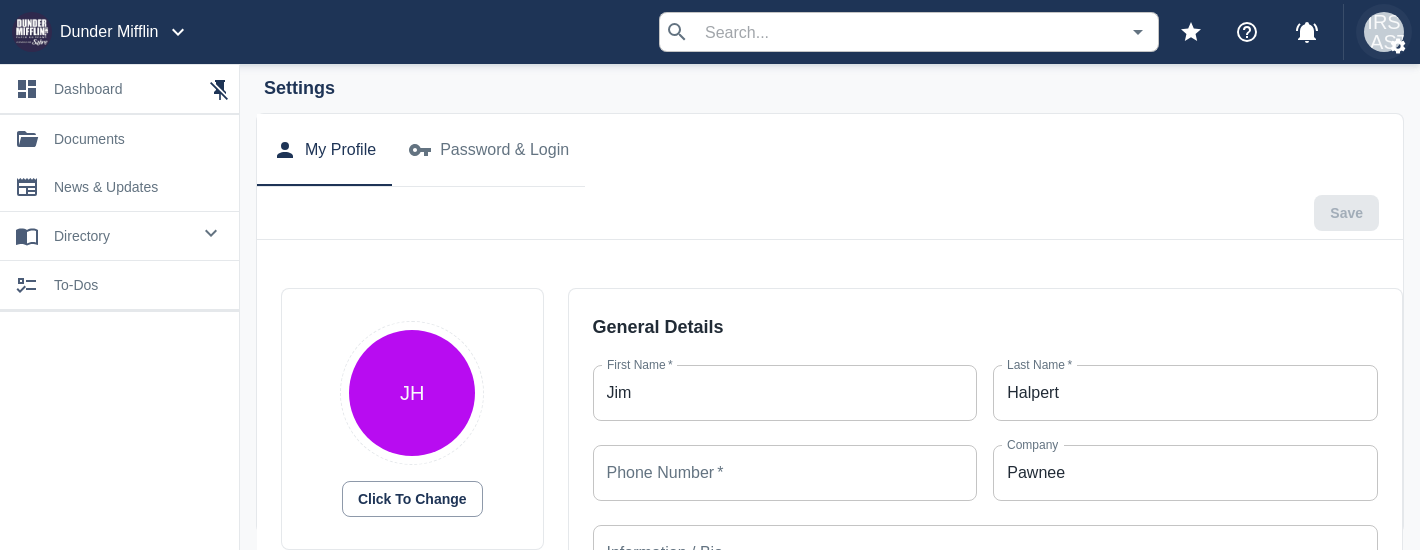 click on "[FIRST] [LAST]" at bounding box center [1384, 32] 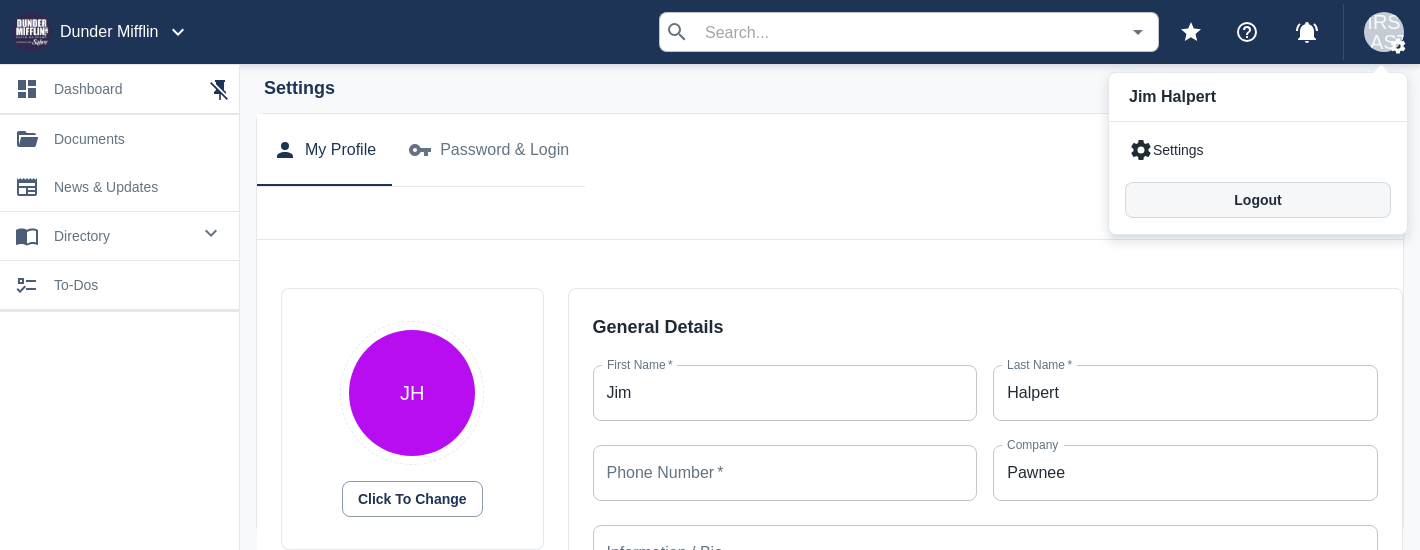 click on "Logout" at bounding box center (1258, 200) 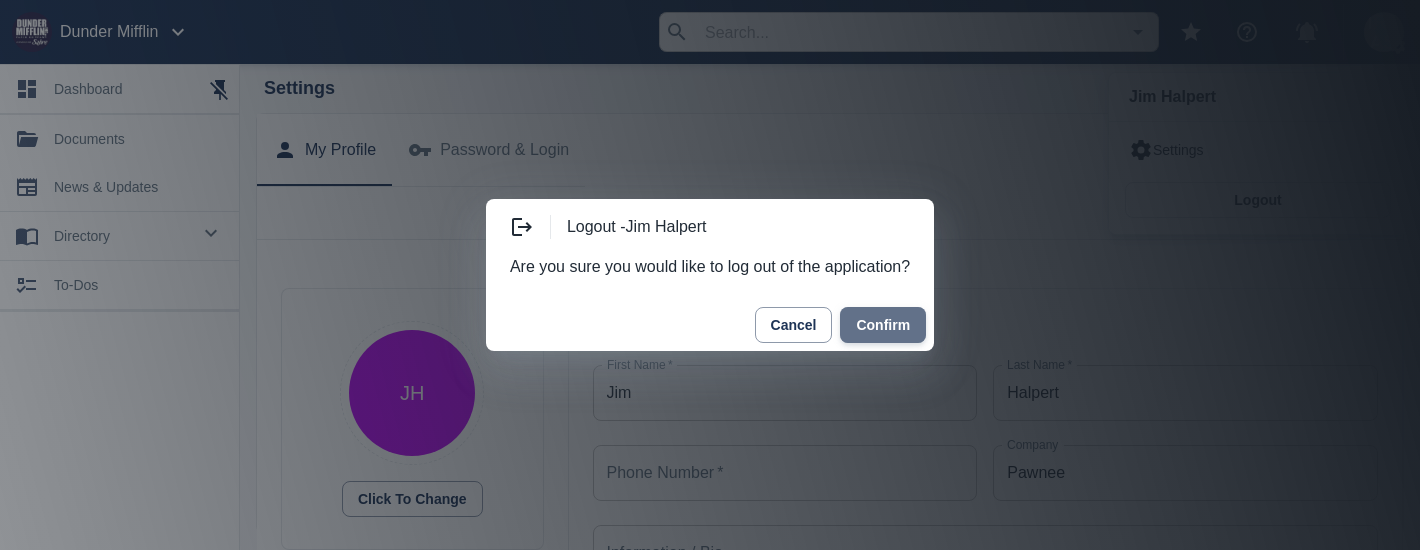 click on "Confirm" at bounding box center [883, 325] 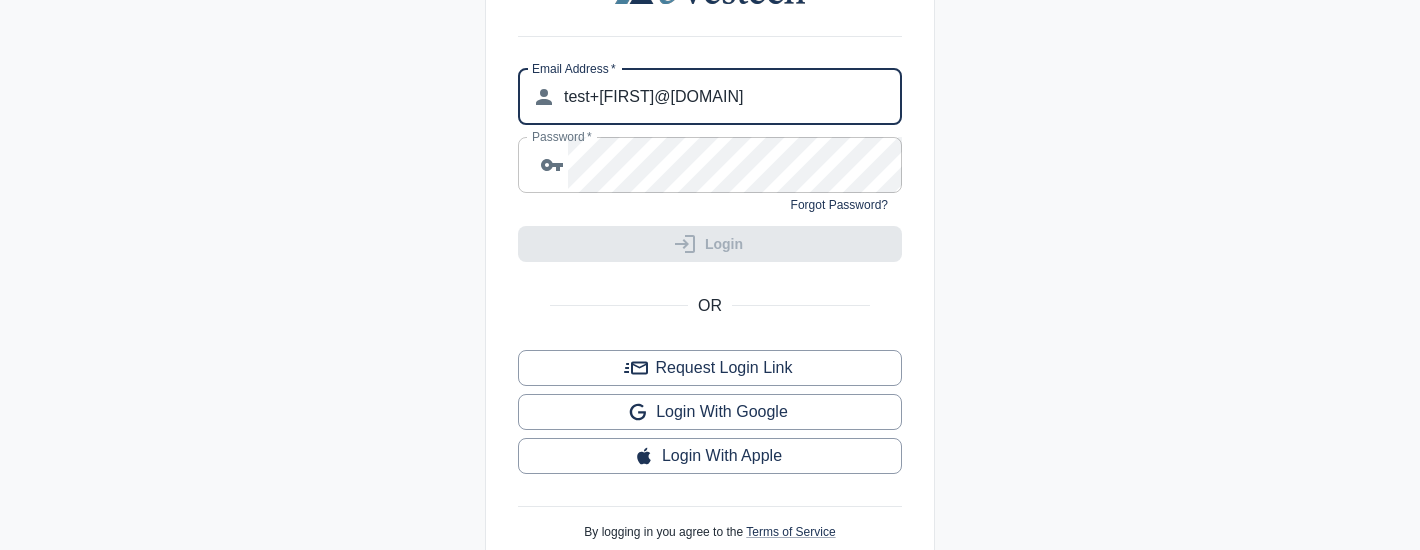 click on "test+[FIRST]@[DOMAIN]" at bounding box center [733, 97] 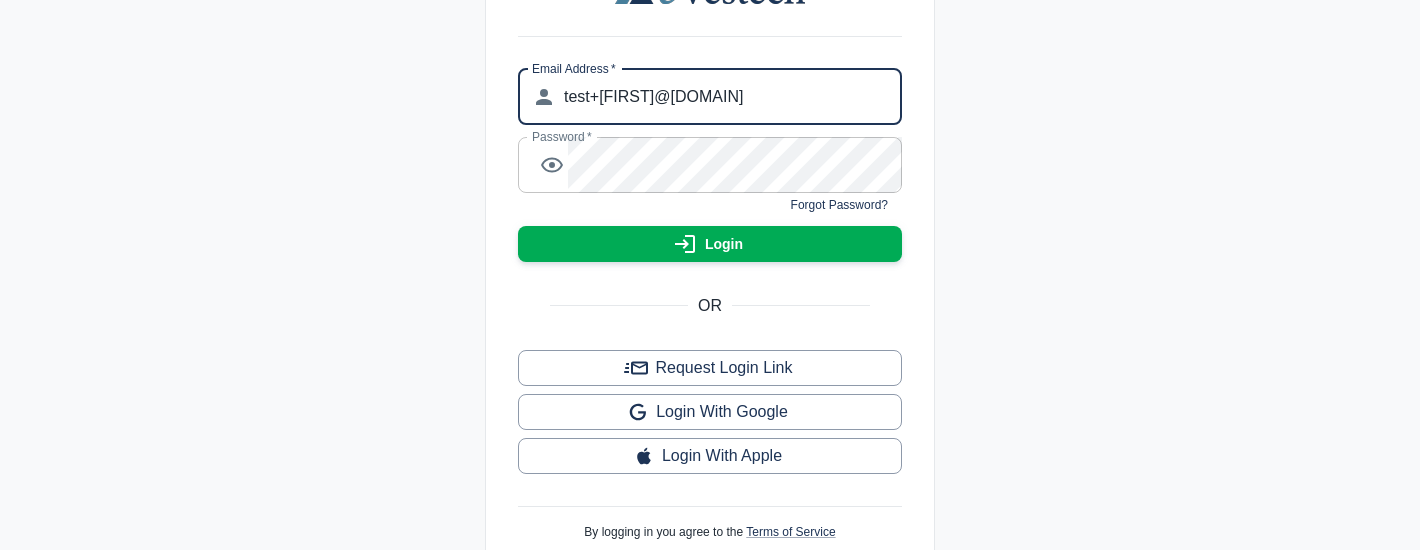 click on "Login" at bounding box center (710, 244) 